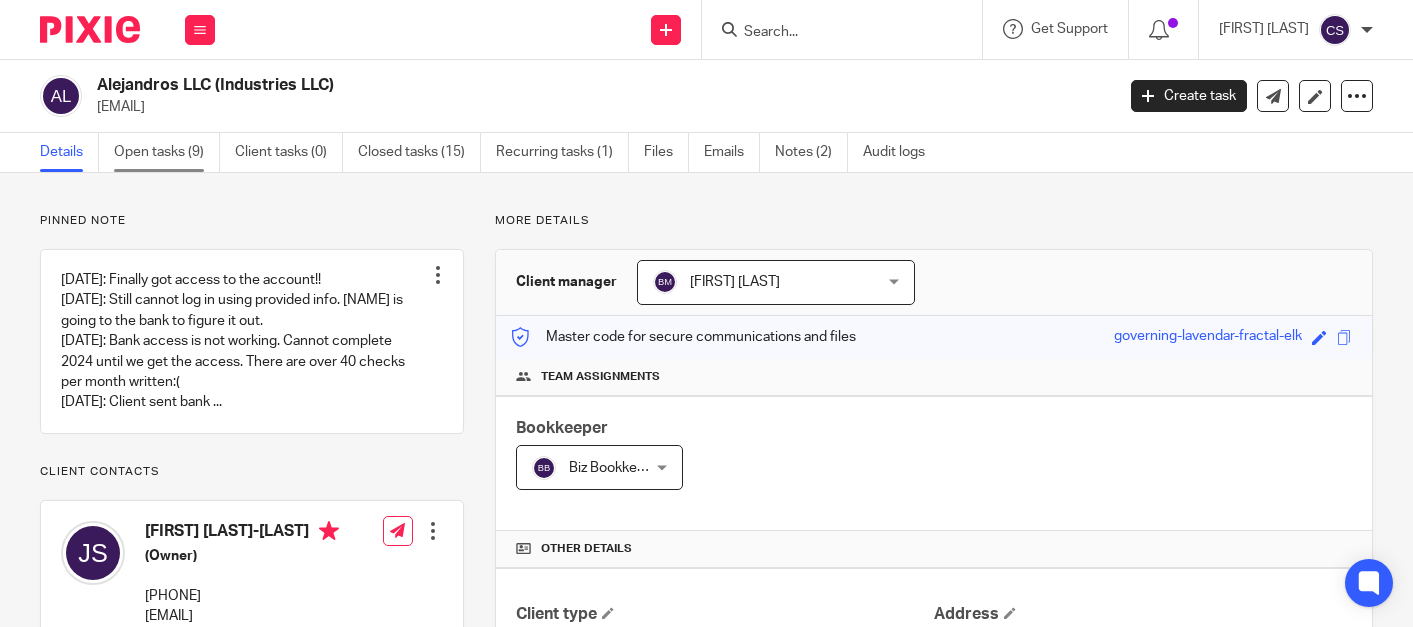 scroll, scrollTop: 0, scrollLeft: 0, axis: both 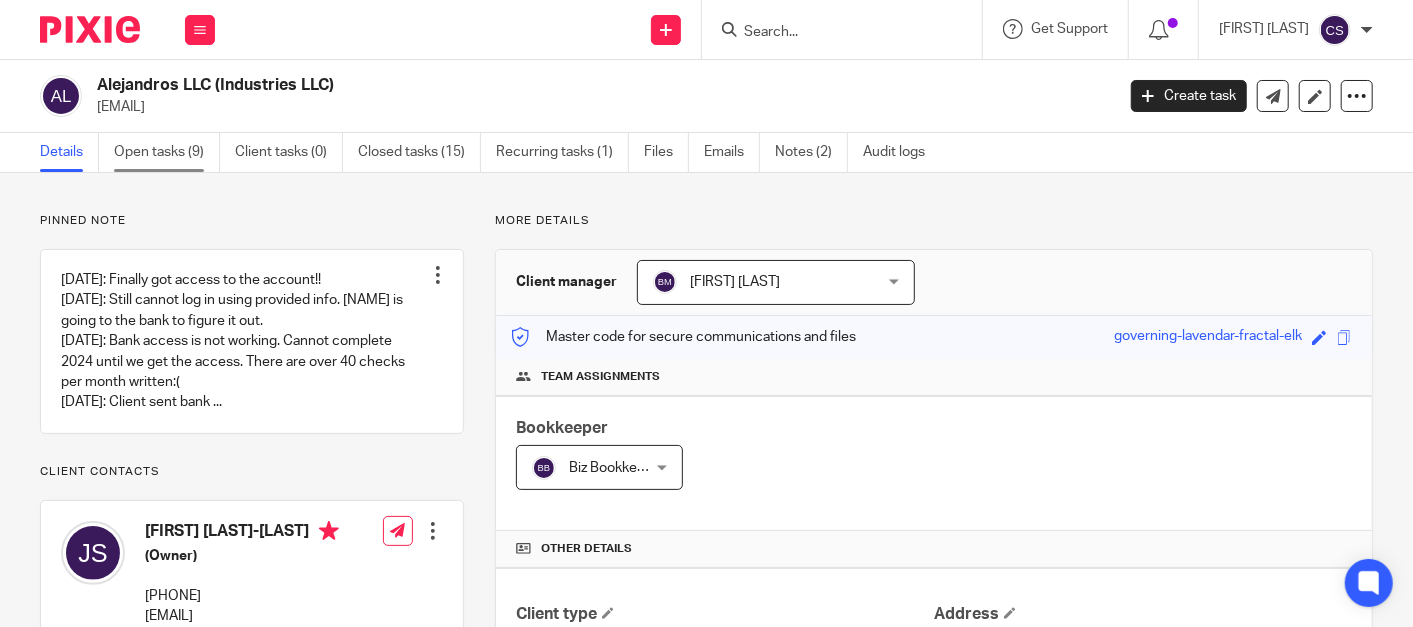 click on "Open tasks (9)" at bounding box center [167, 152] 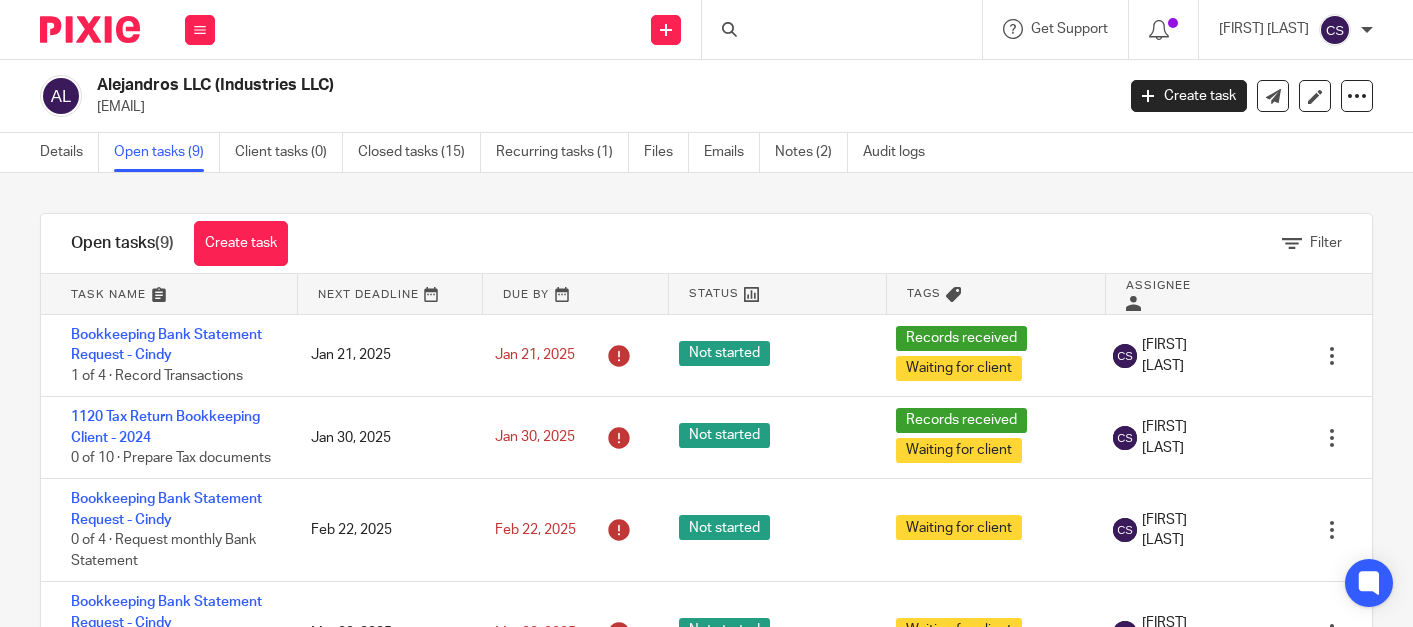 scroll, scrollTop: 0, scrollLeft: 0, axis: both 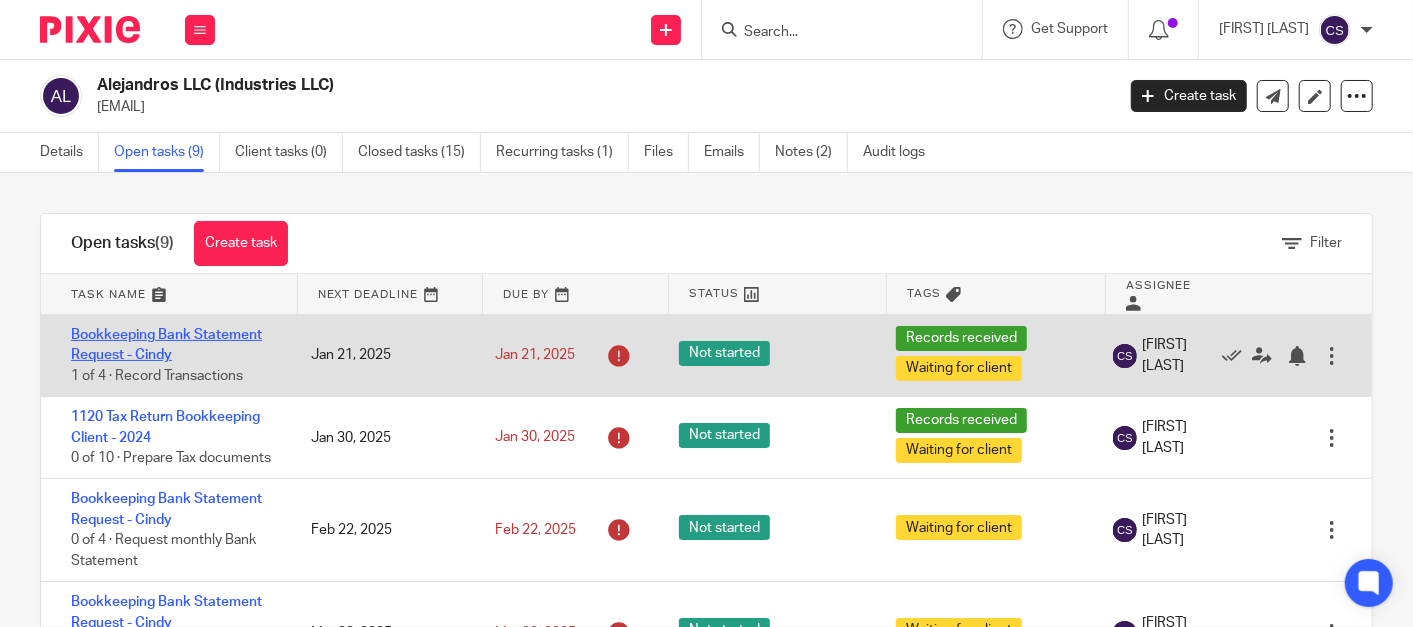 click on "Bookkeeping Bank Statement Request - Cindy" at bounding box center [166, 345] 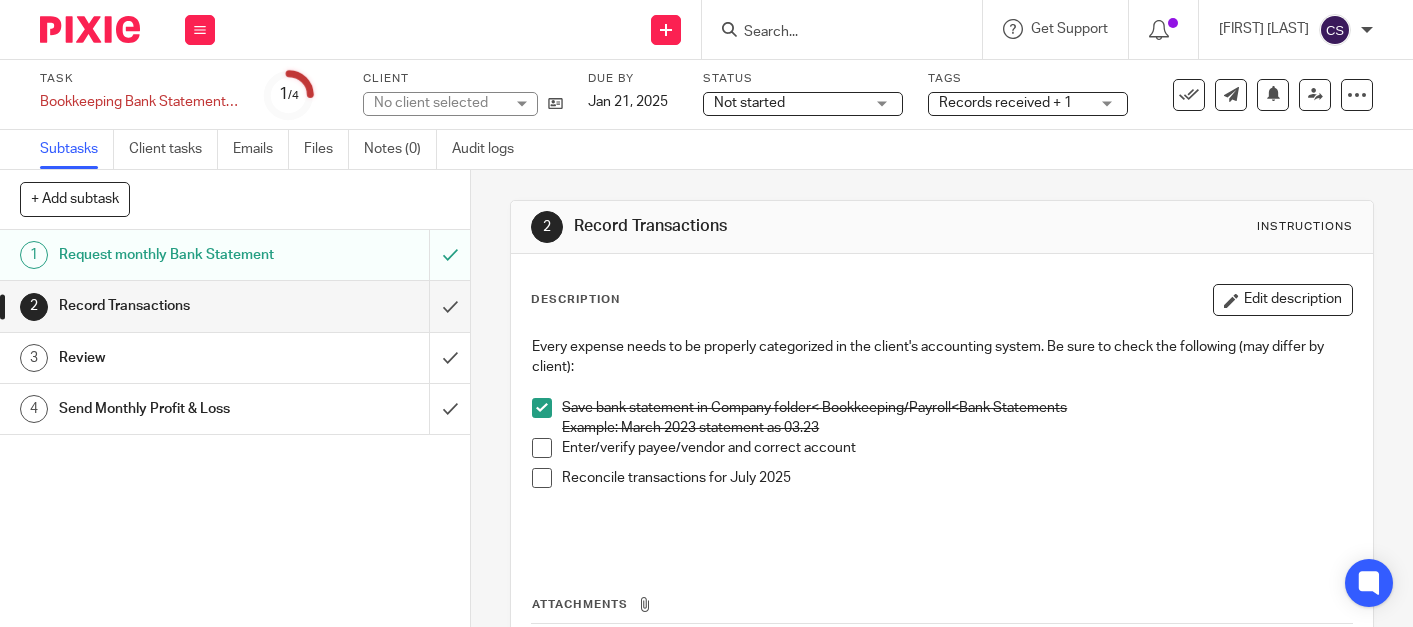 scroll, scrollTop: 0, scrollLeft: 0, axis: both 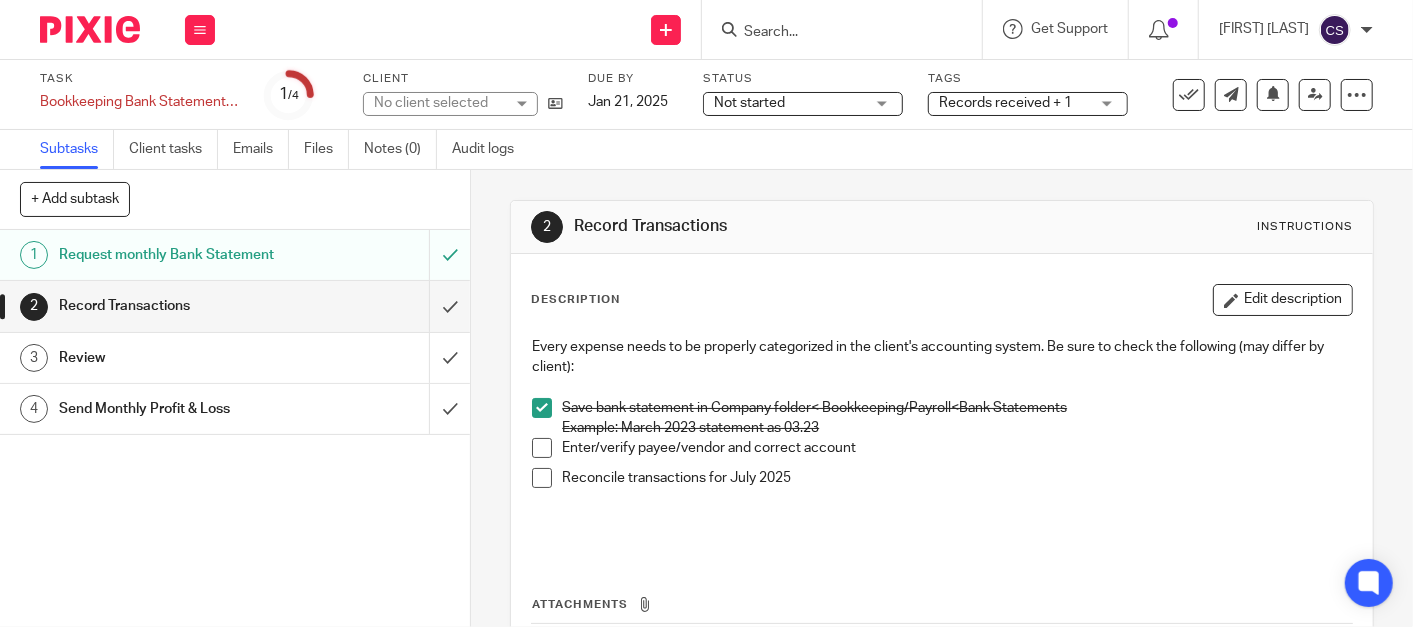 drag, startPoint x: 540, startPoint y: 447, endPoint x: 538, endPoint y: 470, distance: 23.086792 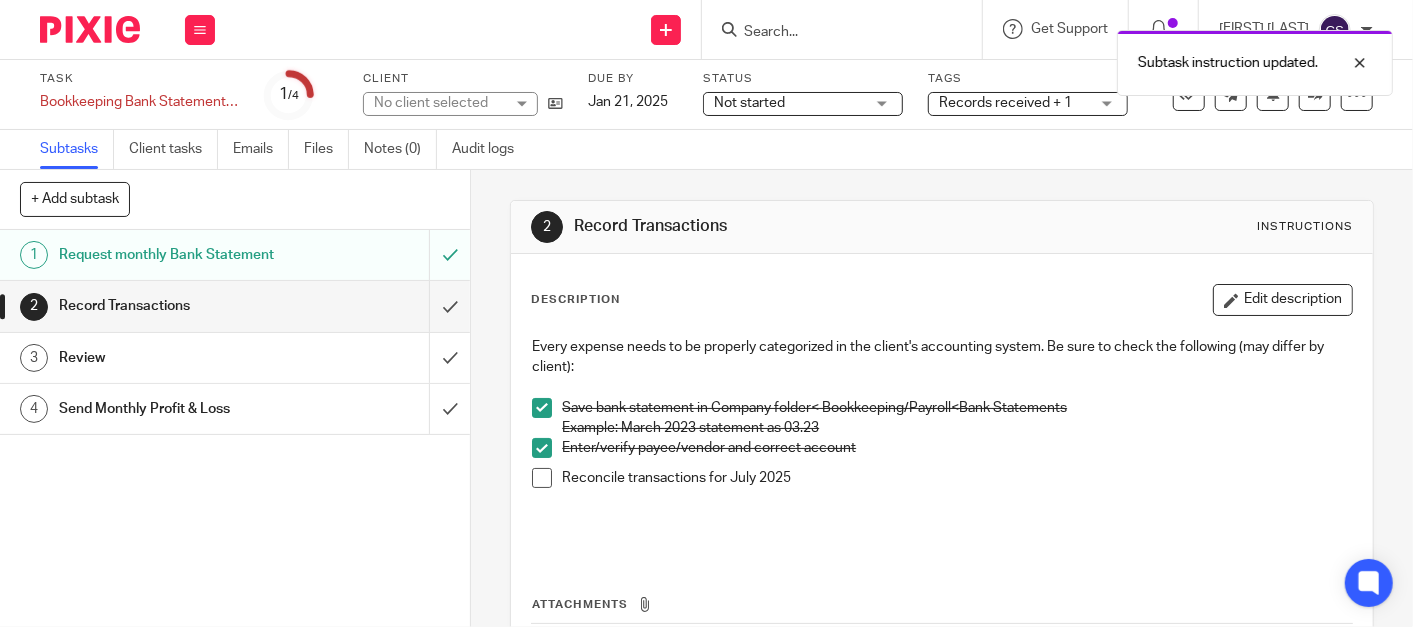 click at bounding box center [542, 478] 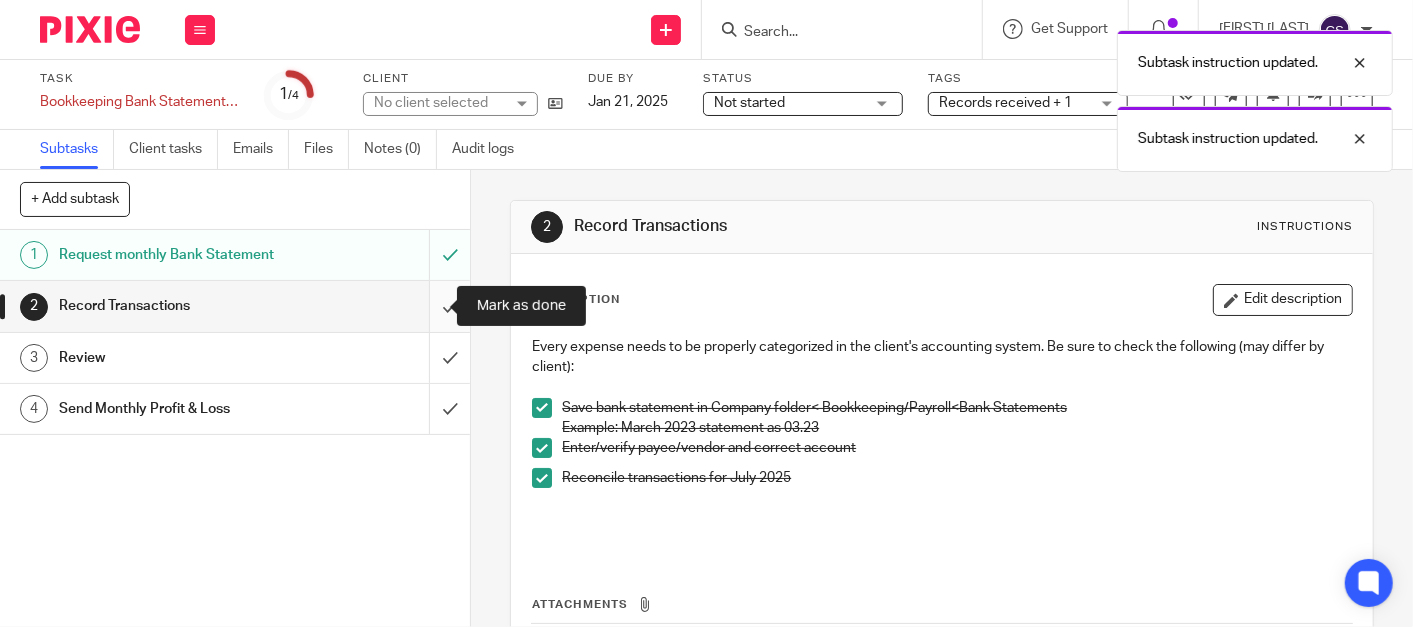 click at bounding box center [235, 306] 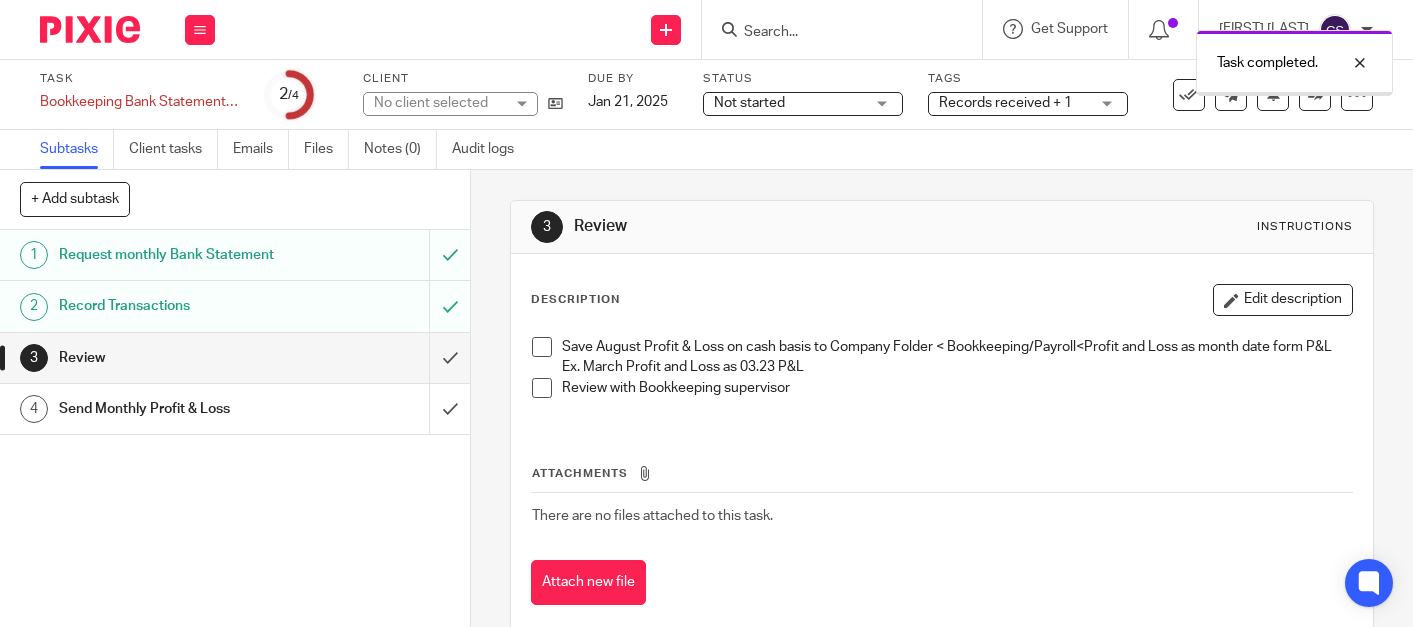 scroll, scrollTop: 0, scrollLeft: 0, axis: both 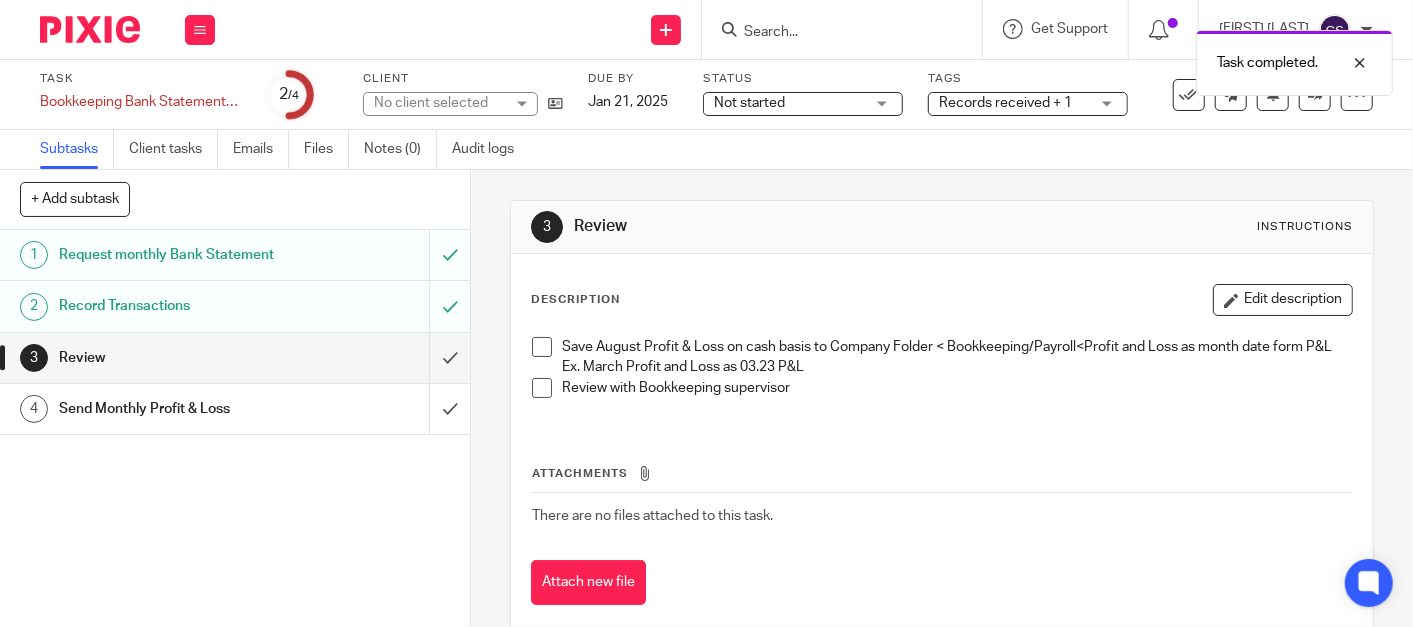 click at bounding box center (542, 347) 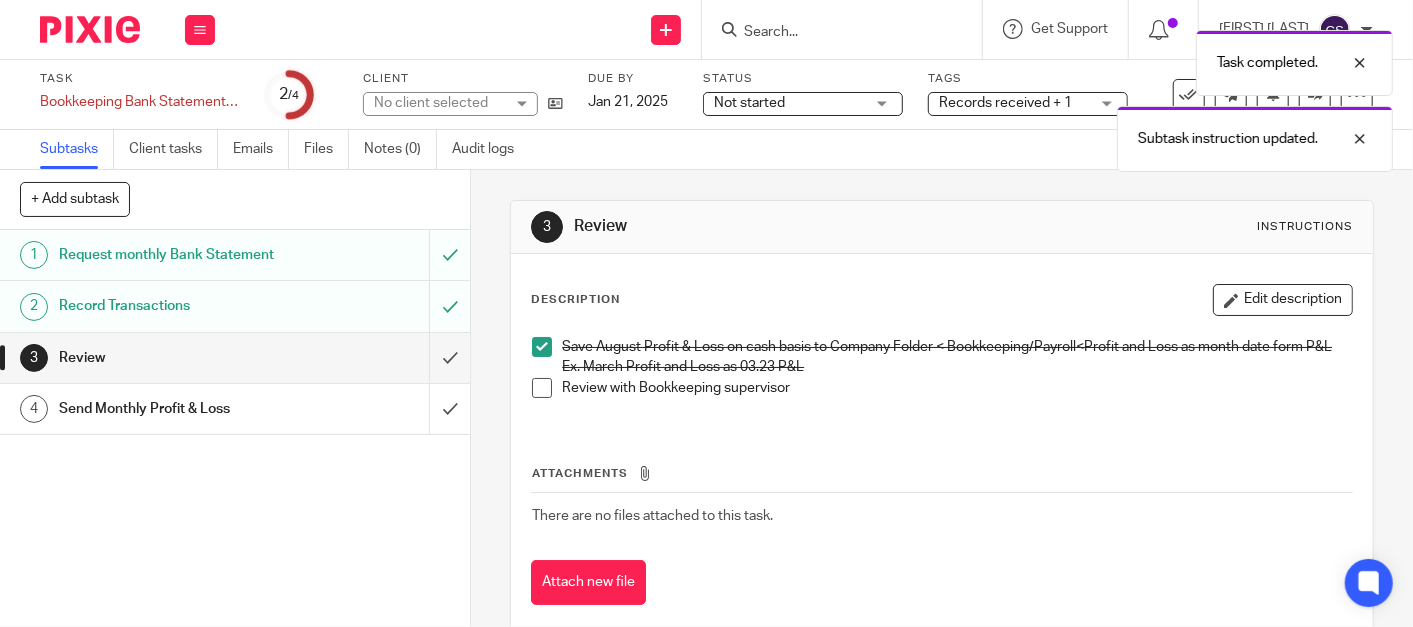 click at bounding box center [542, 388] 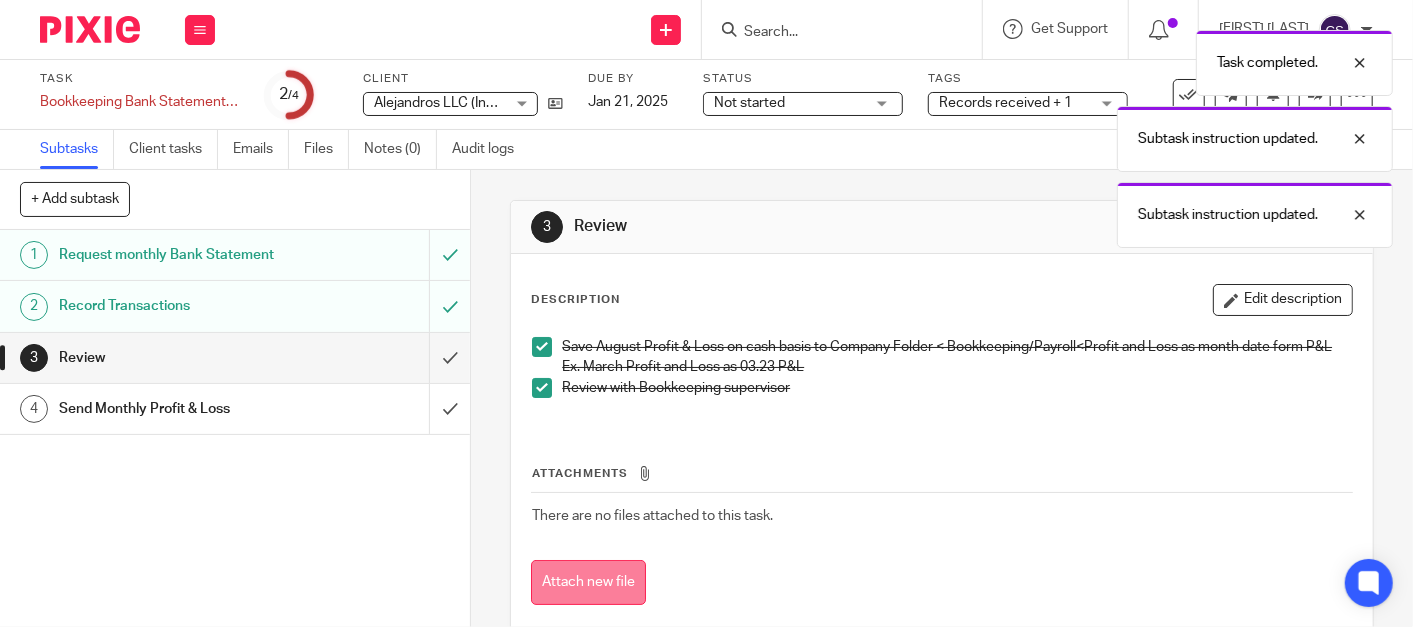 click on "Attach new file" at bounding box center [588, 582] 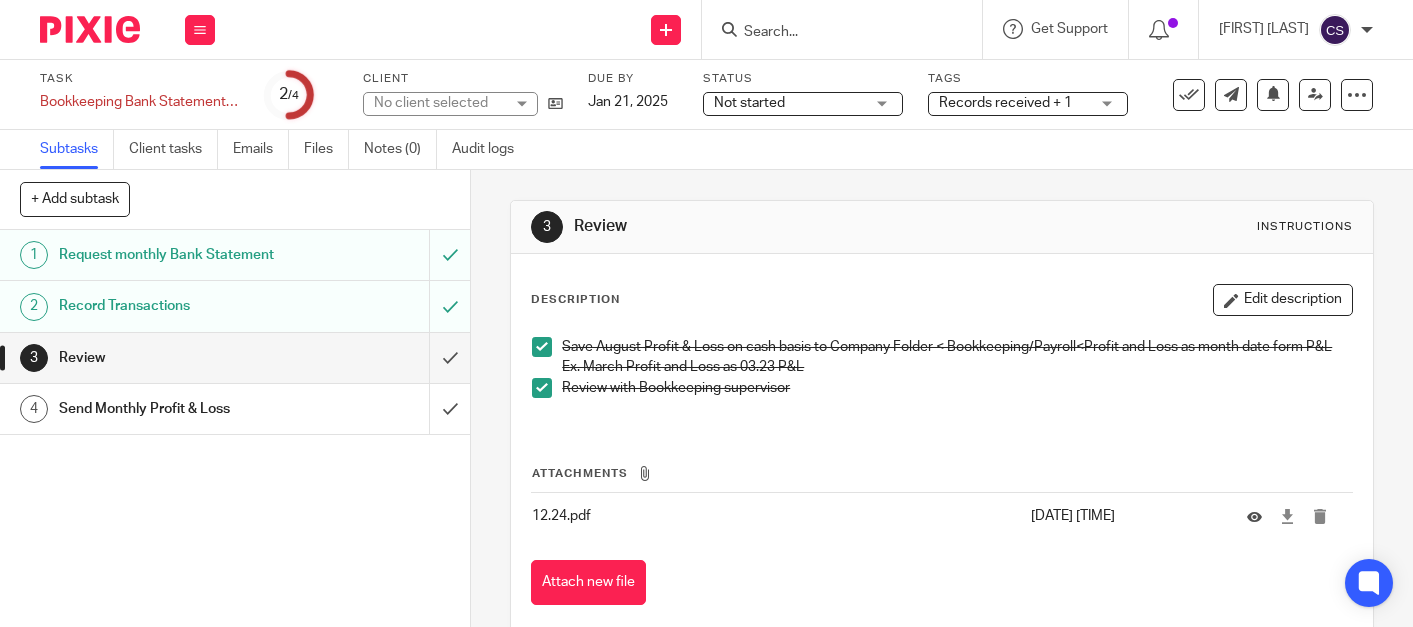 scroll, scrollTop: 0, scrollLeft: 0, axis: both 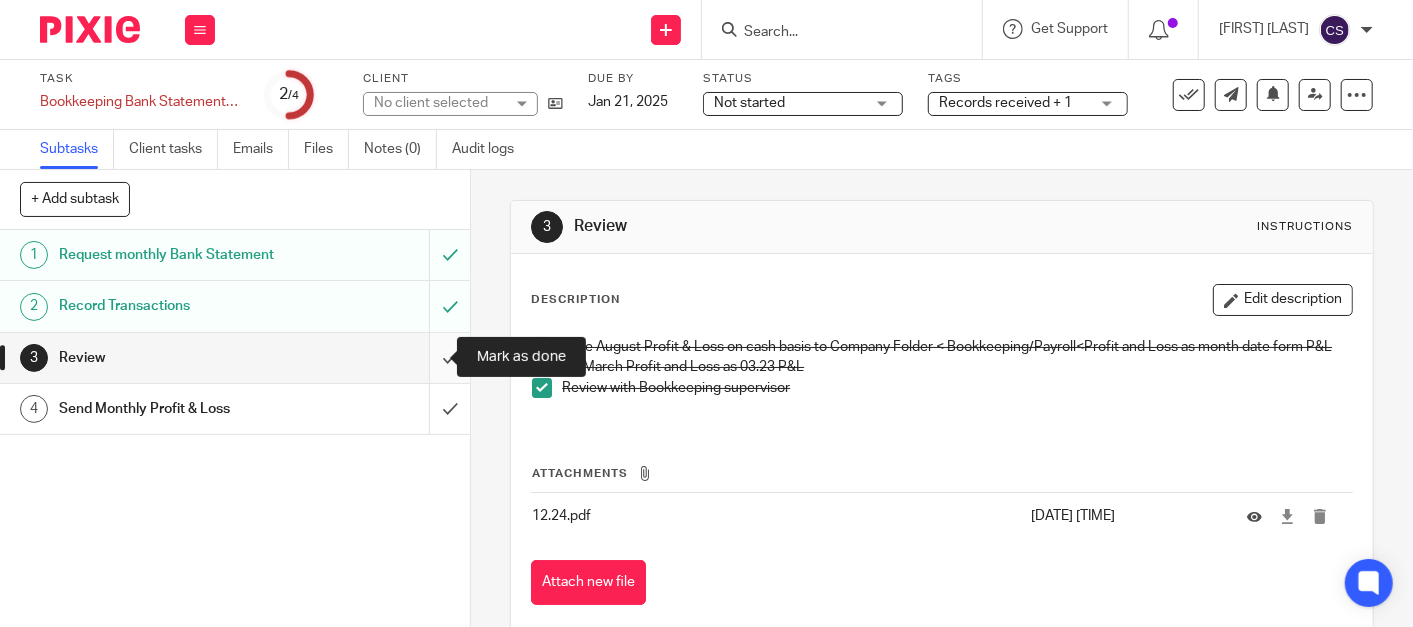 click at bounding box center (235, 358) 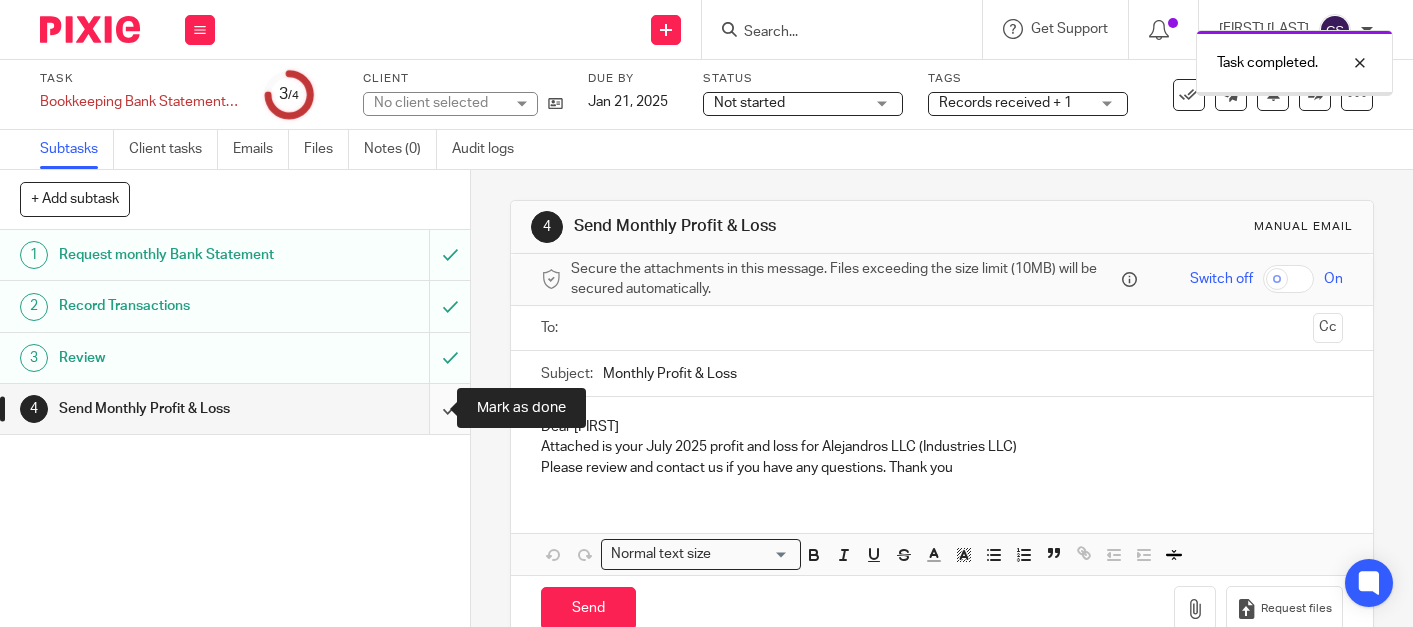 scroll, scrollTop: 0, scrollLeft: 0, axis: both 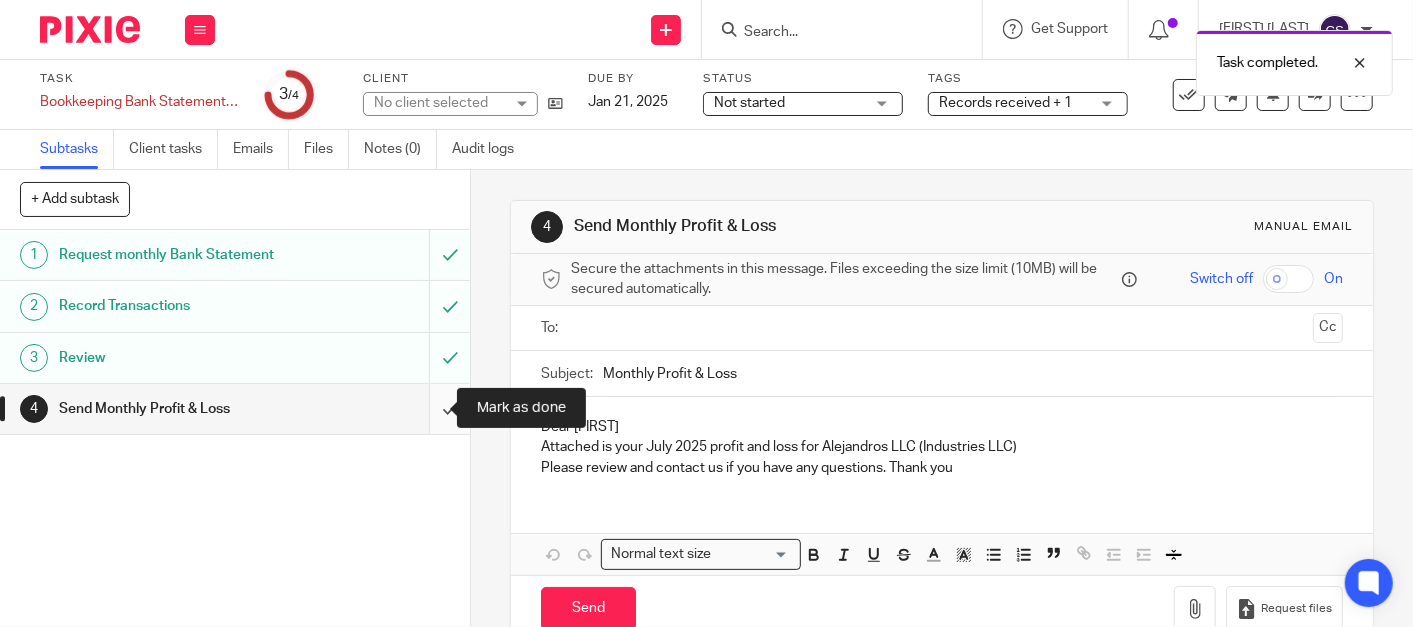 click at bounding box center (235, 409) 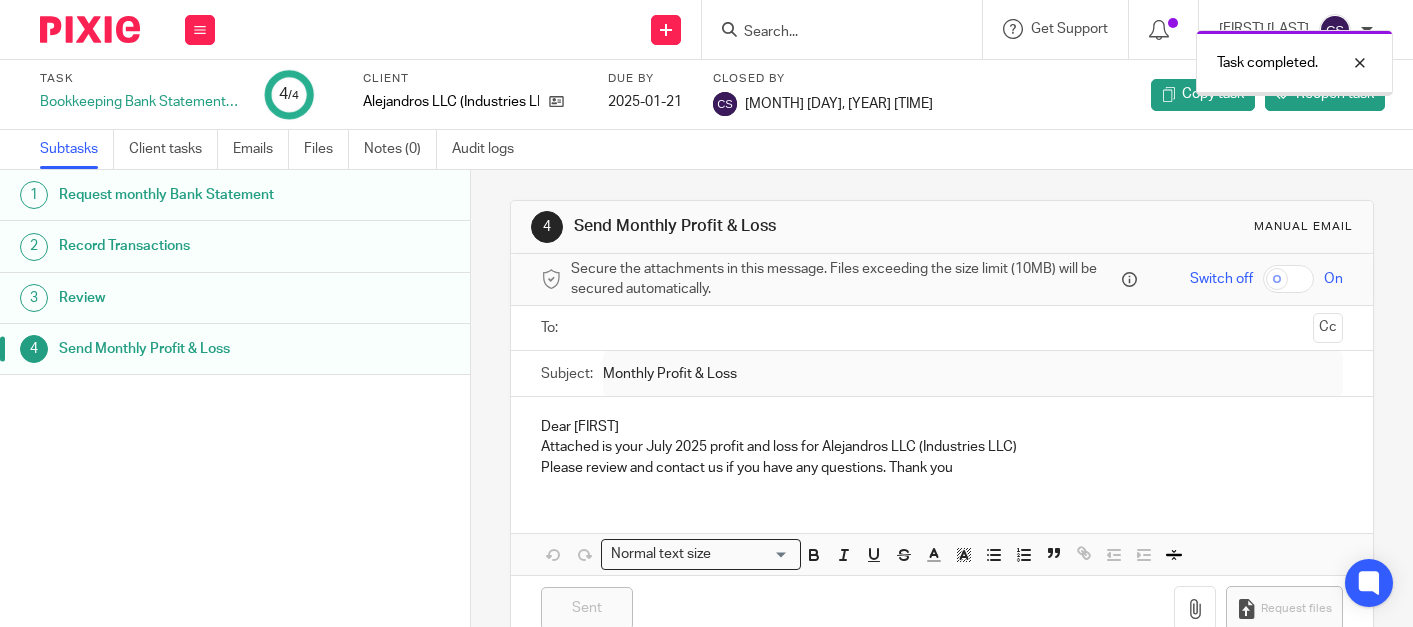 scroll, scrollTop: 0, scrollLeft: 0, axis: both 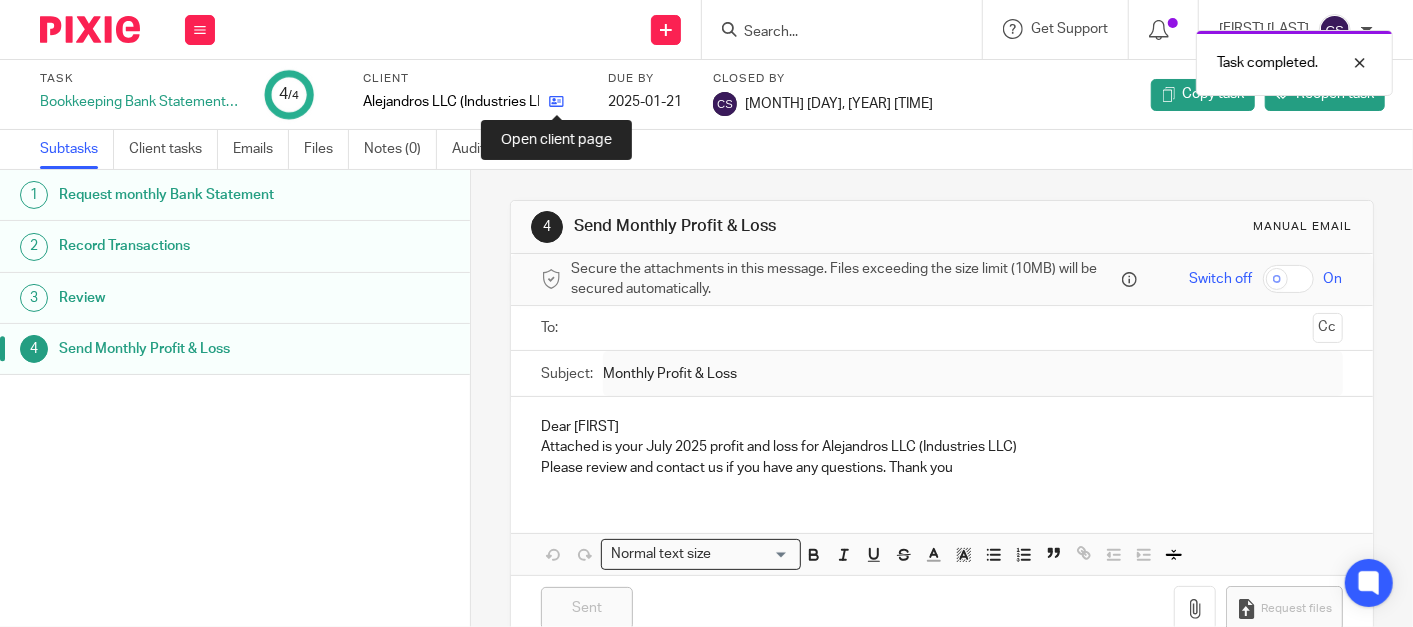 click at bounding box center (556, 101) 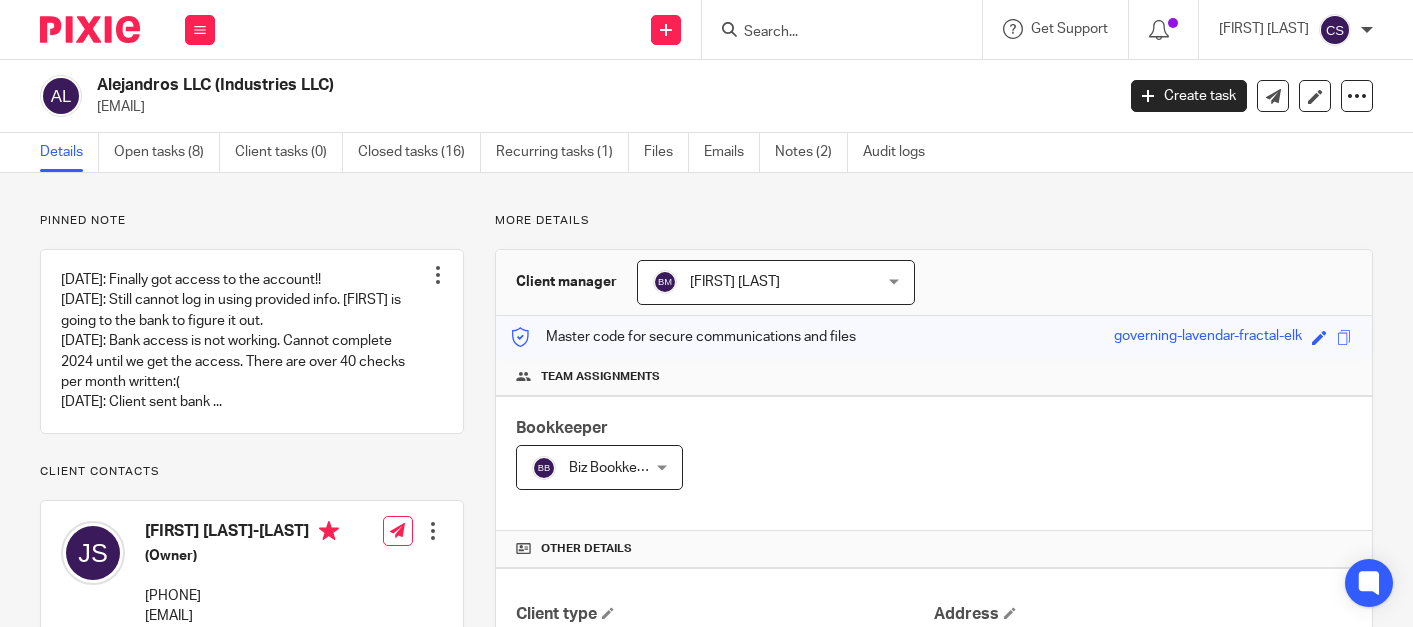 scroll, scrollTop: 0, scrollLeft: 0, axis: both 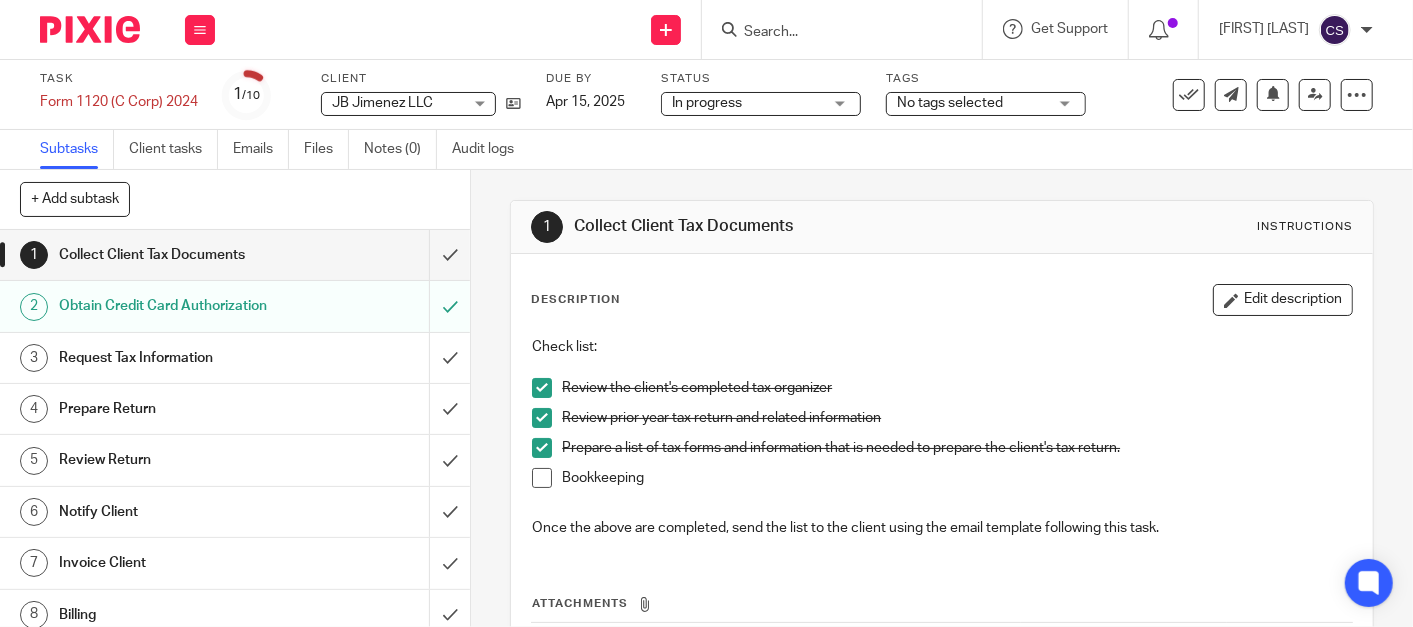 click at bounding box center (832, 33) 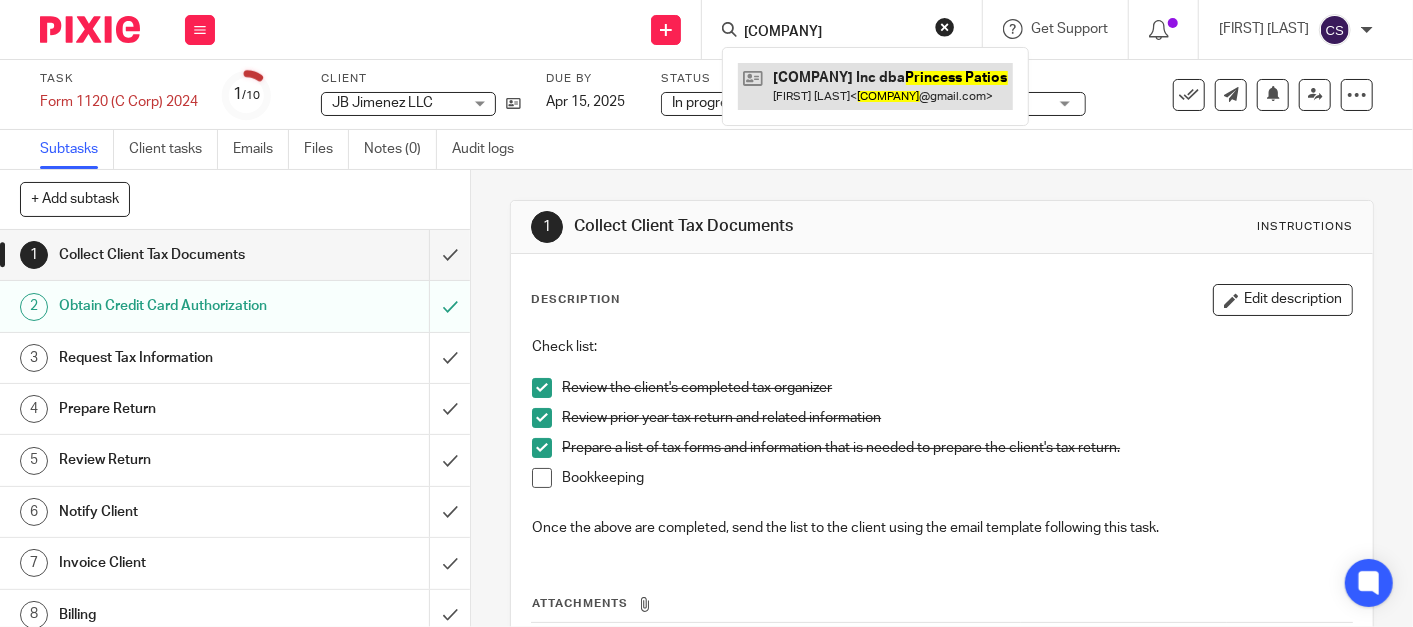 type on "princess patios" 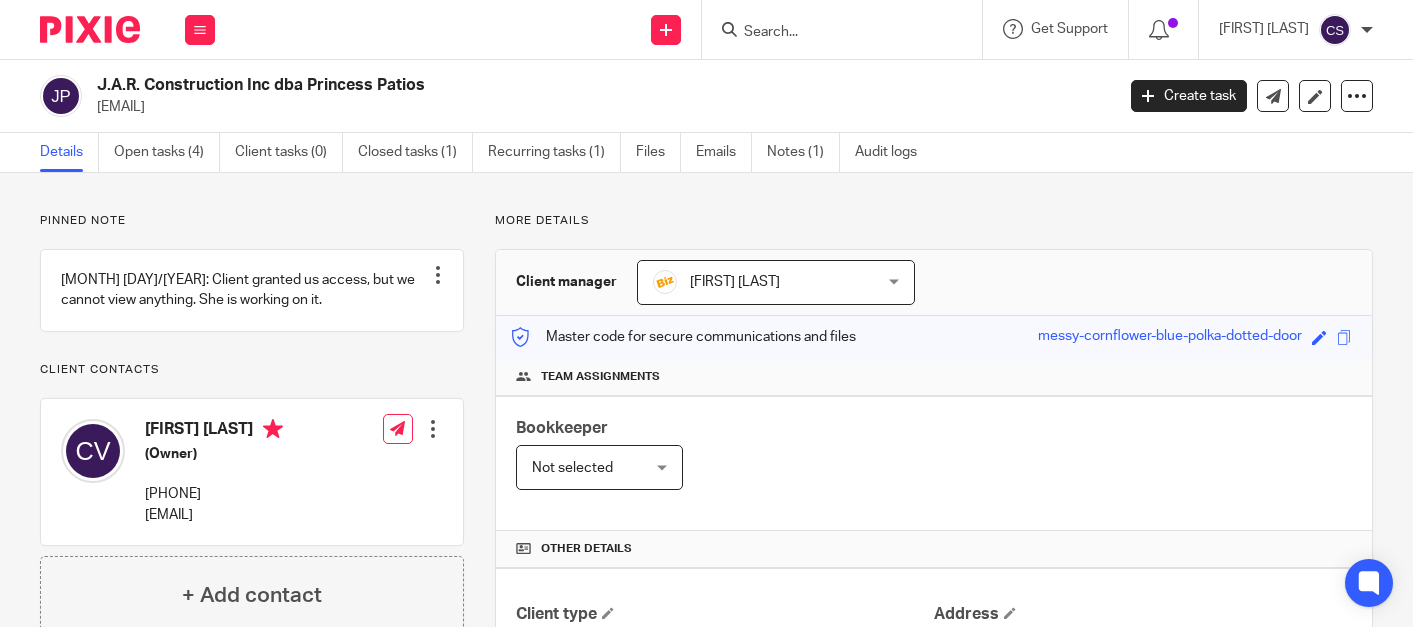 scroll, scrollTop: 0, scrollLeft: 0, axis: both 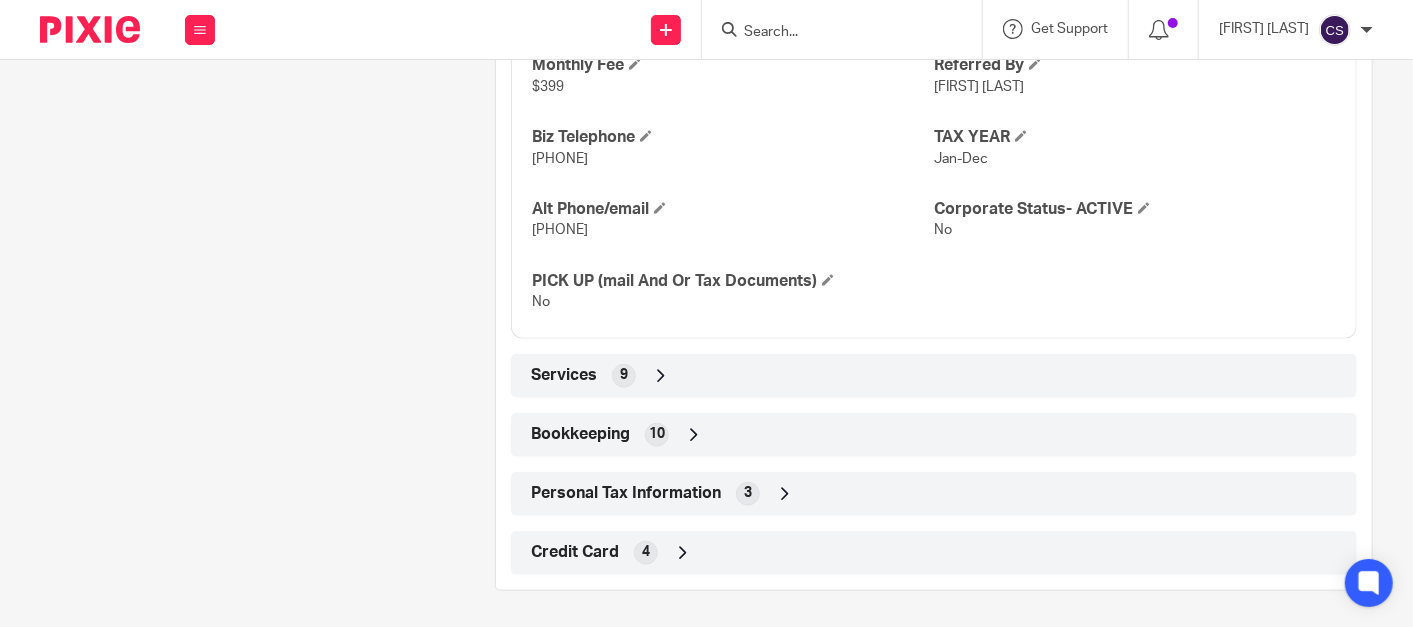 click at bounding box center (694, 435) 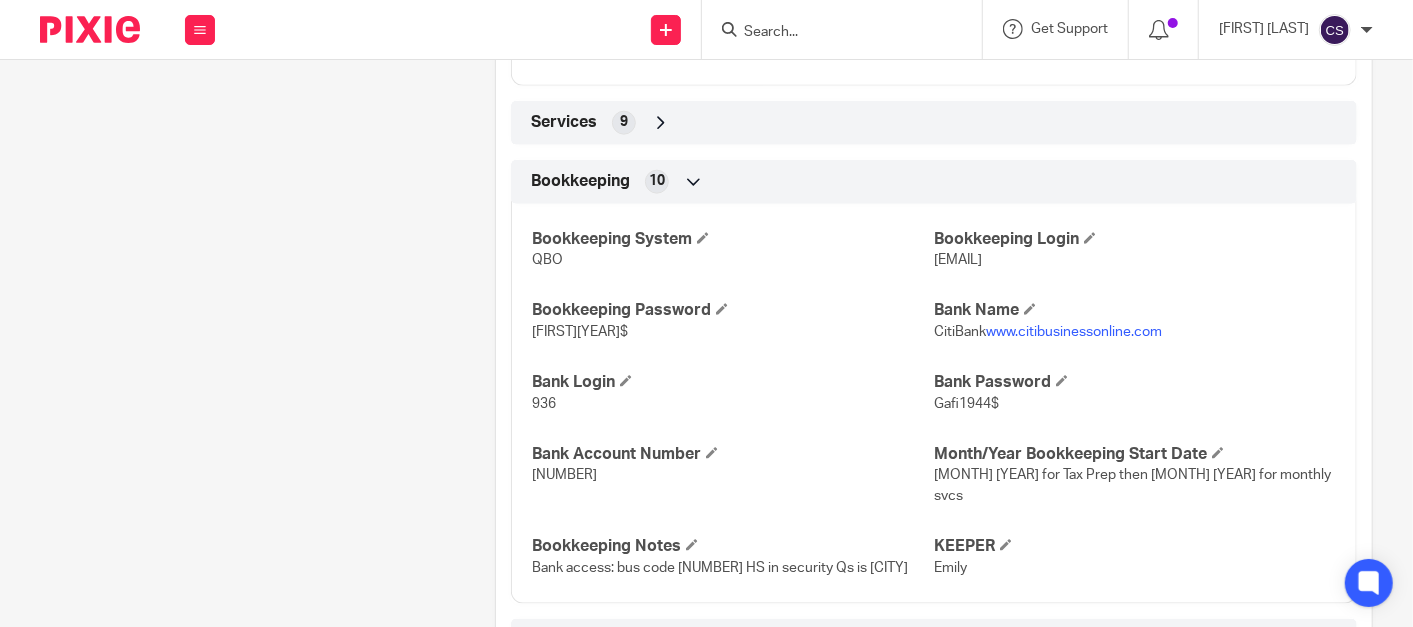 scroll, scrollTop: 1296, scrollLeft: 0, axis: vertical 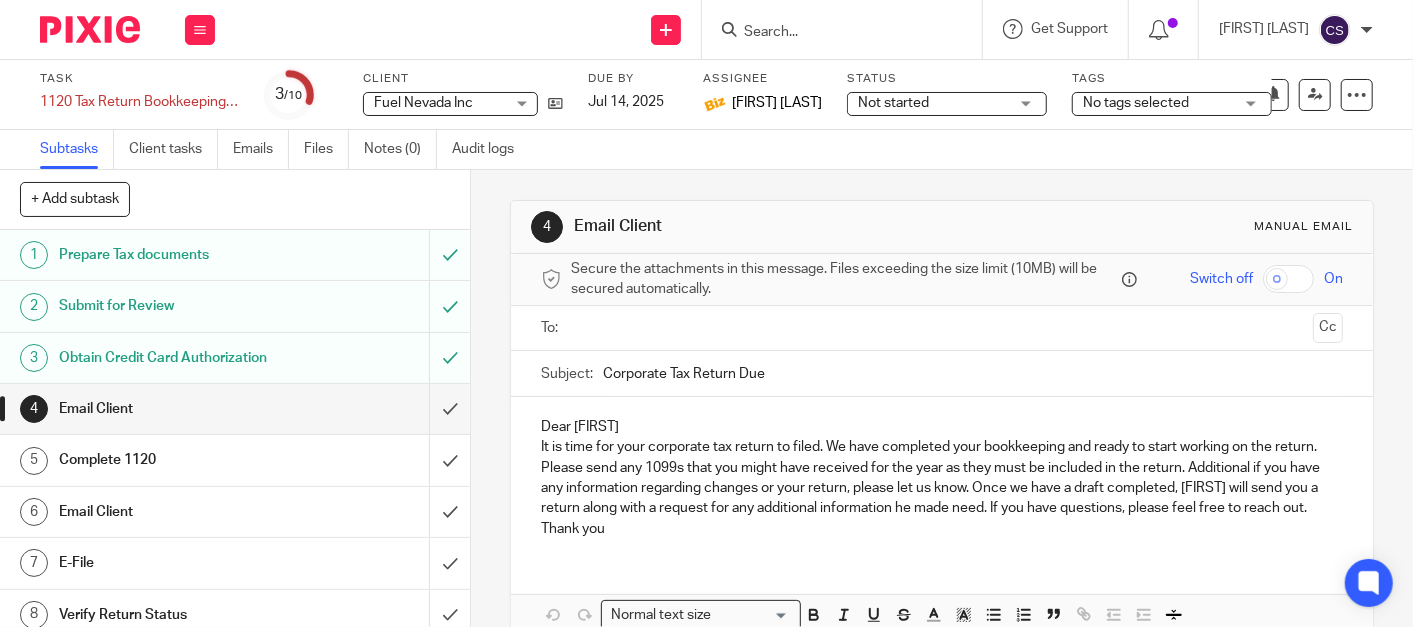 click at bounding box center (832, 33) 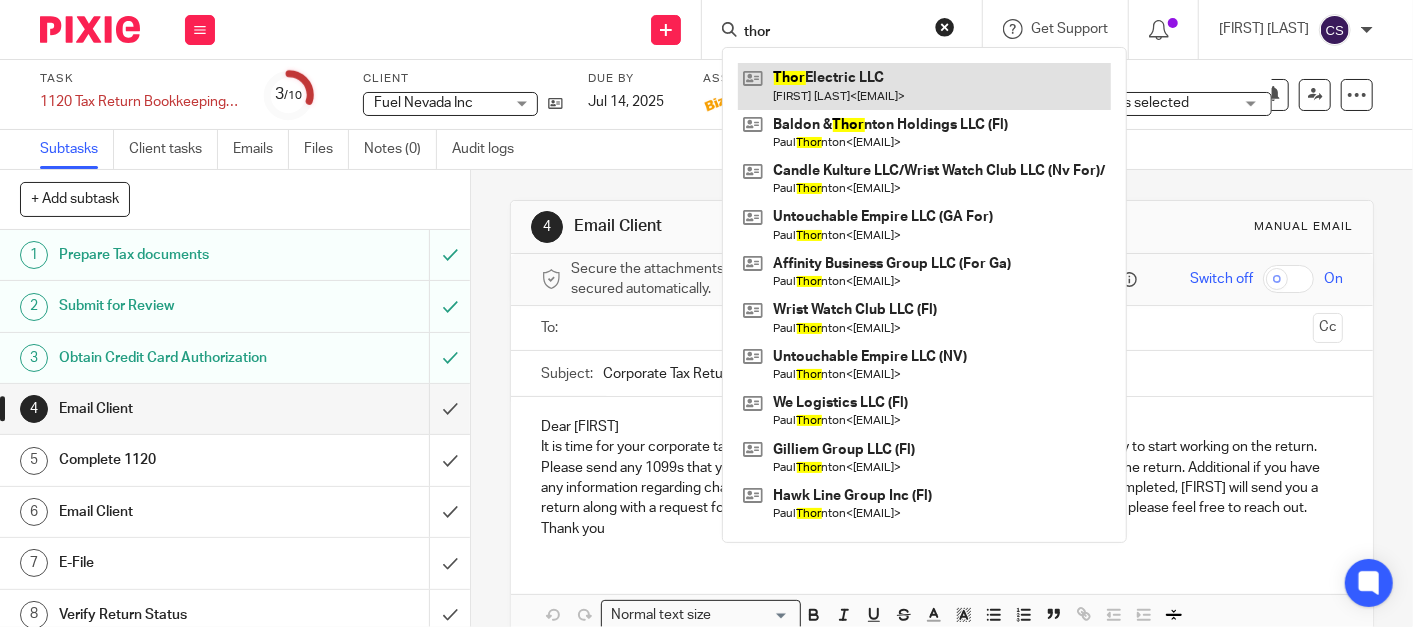 type on "thor" 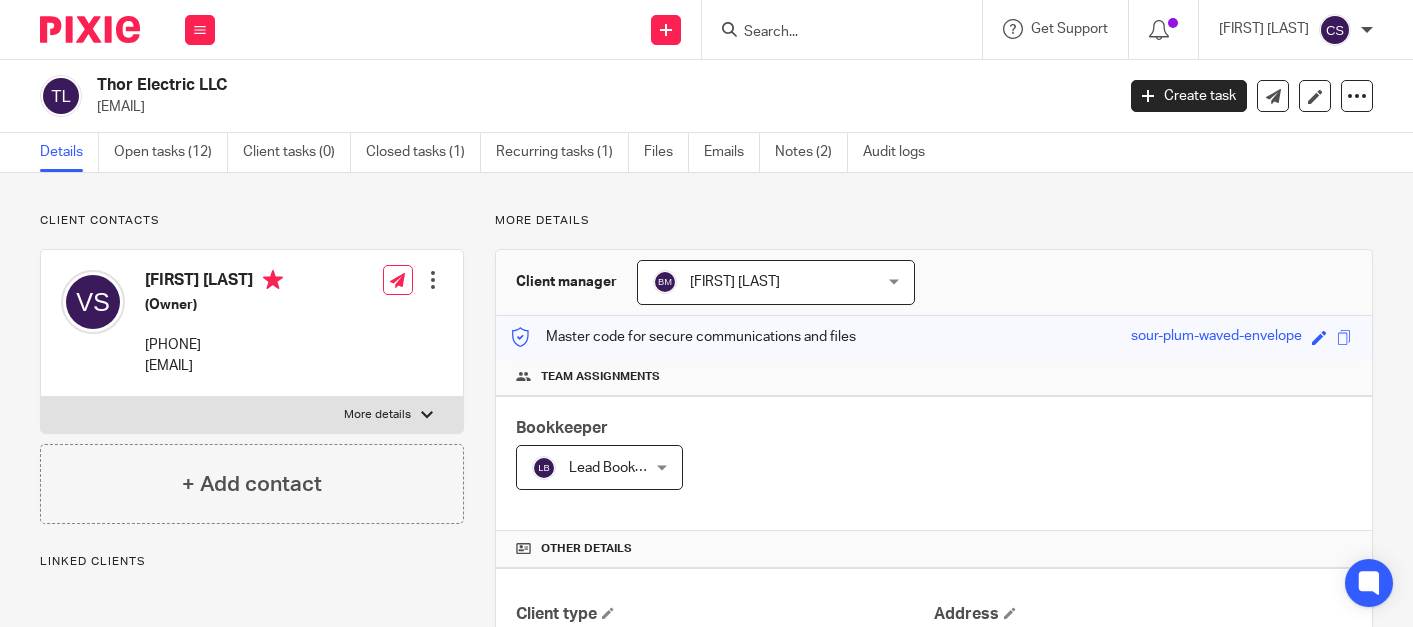 scroll, scrollTop: 0, scrollLeft: 0, axis: both 